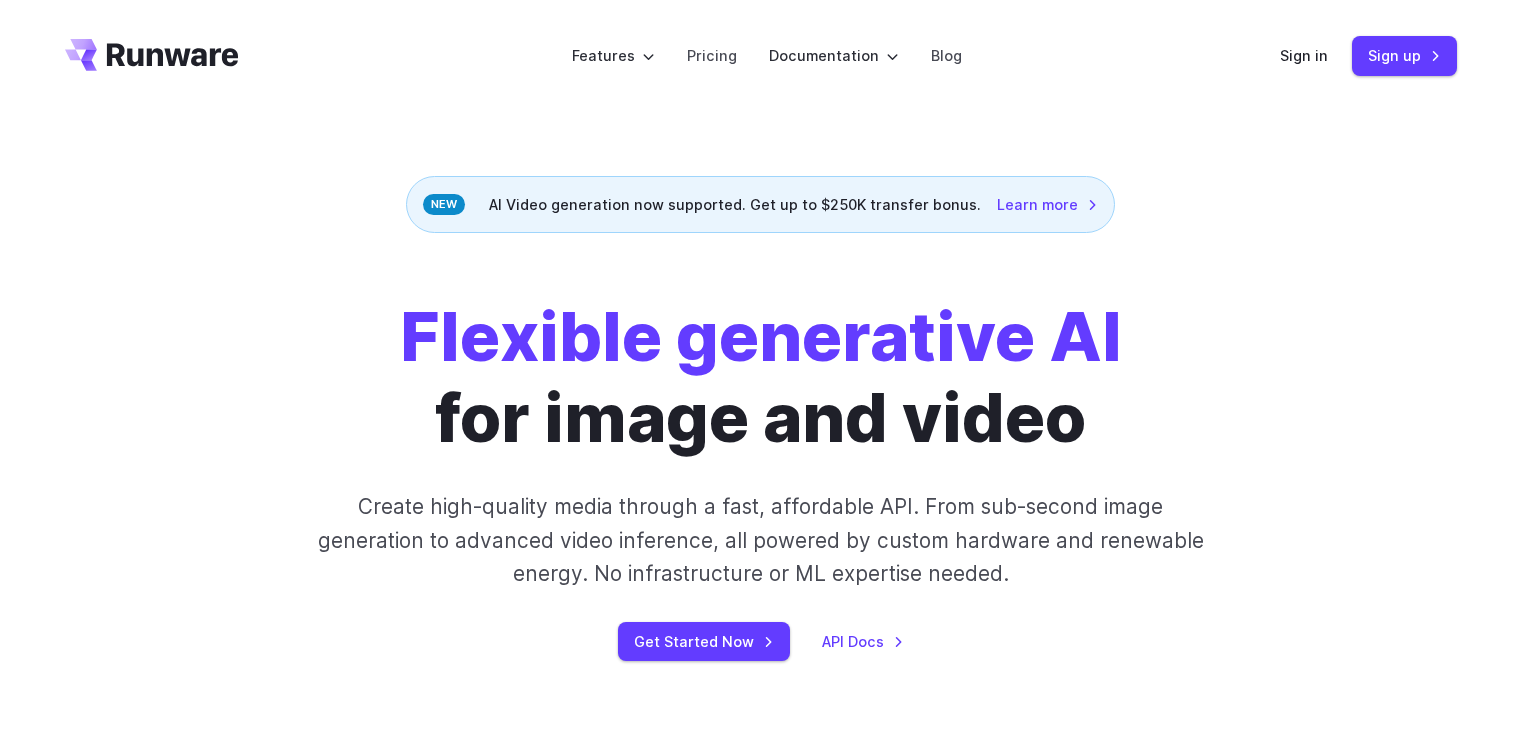 scroll, scrollTop: 0, scrollLeft: 0, axis: both 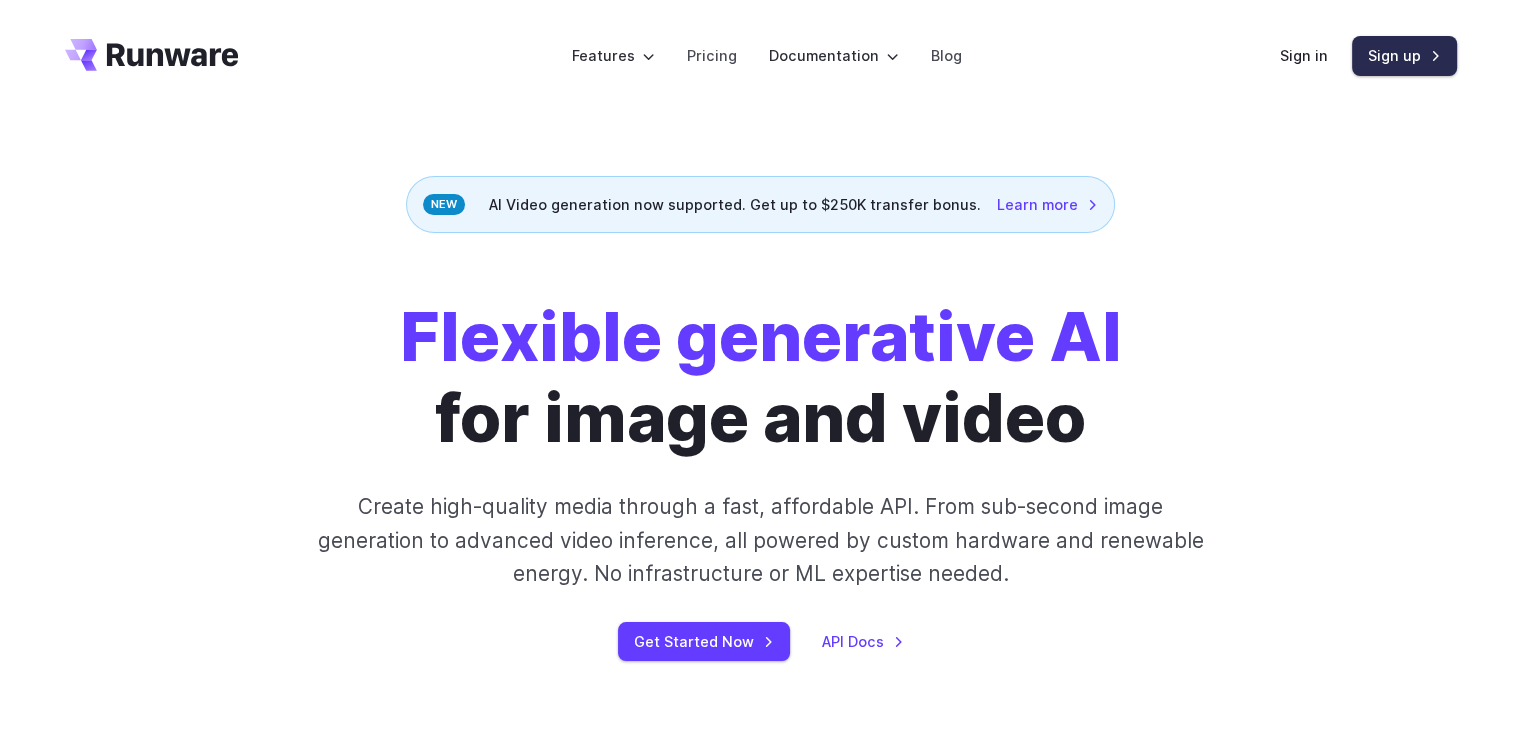 click on "Sign up" at bounding box center (1404, 55) 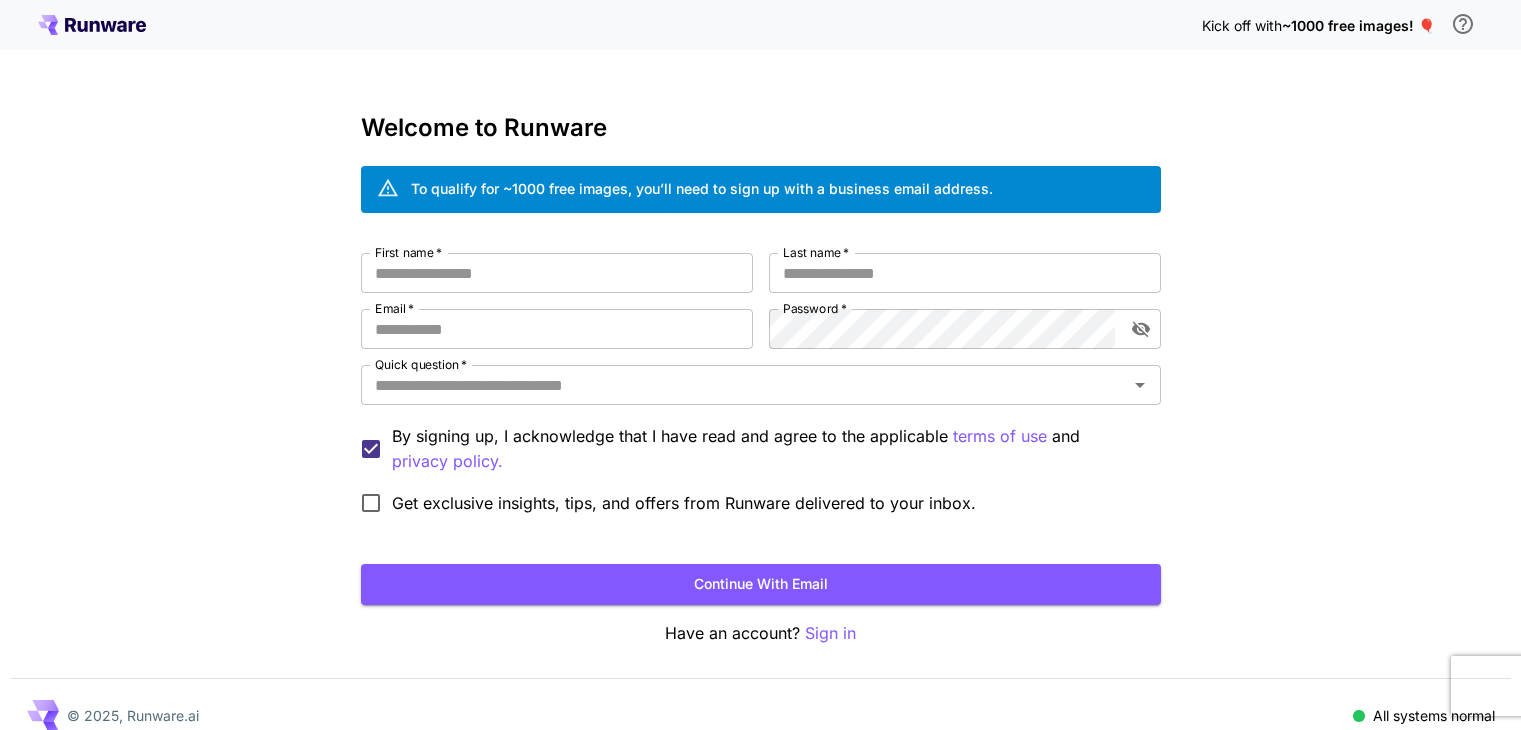 scroll, scrollTop: 0, scrollLeft: 0, axis: both 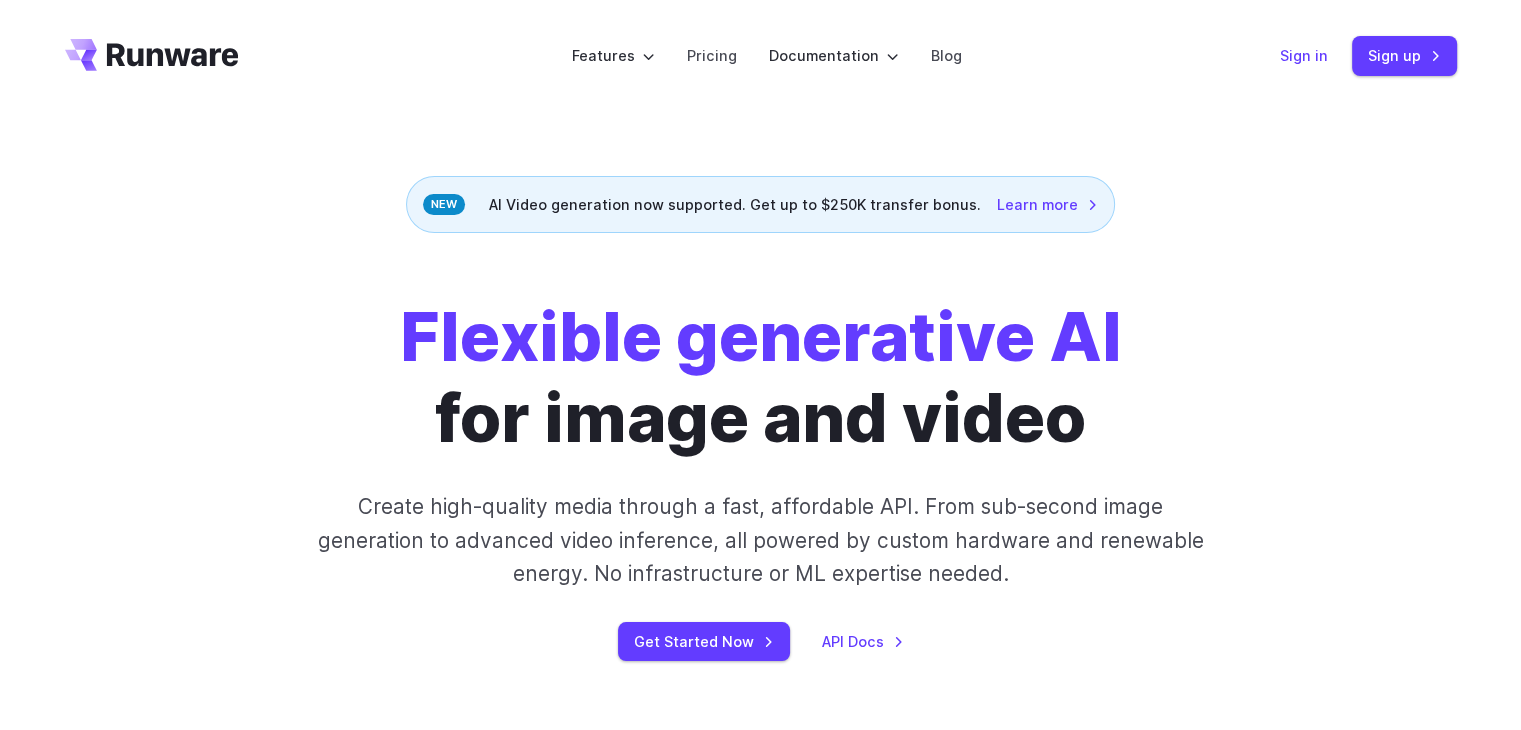 click on "Sign in" at bounding box center (1304, 55) 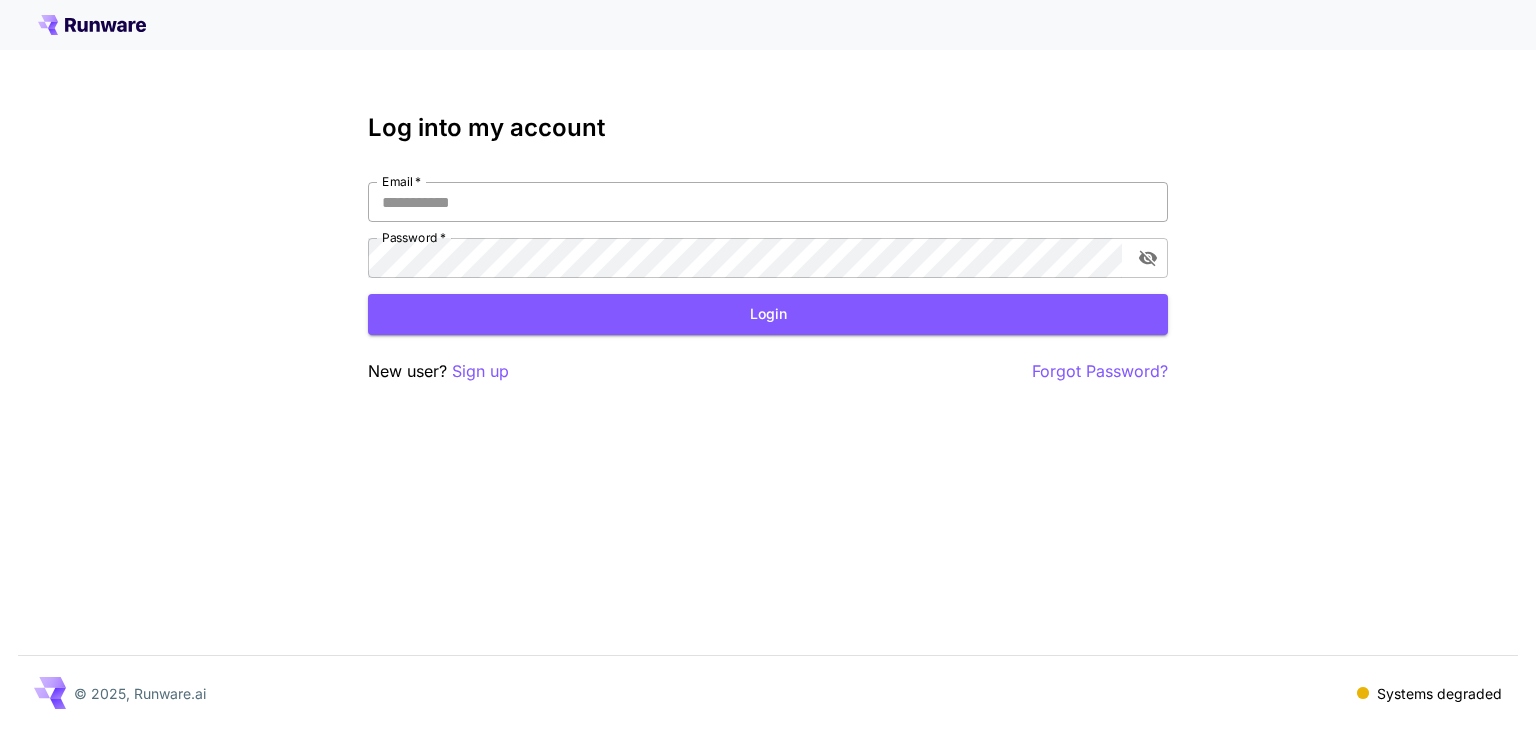 scroll, scrollTop: 0, scrollLeft: 0, axis: both 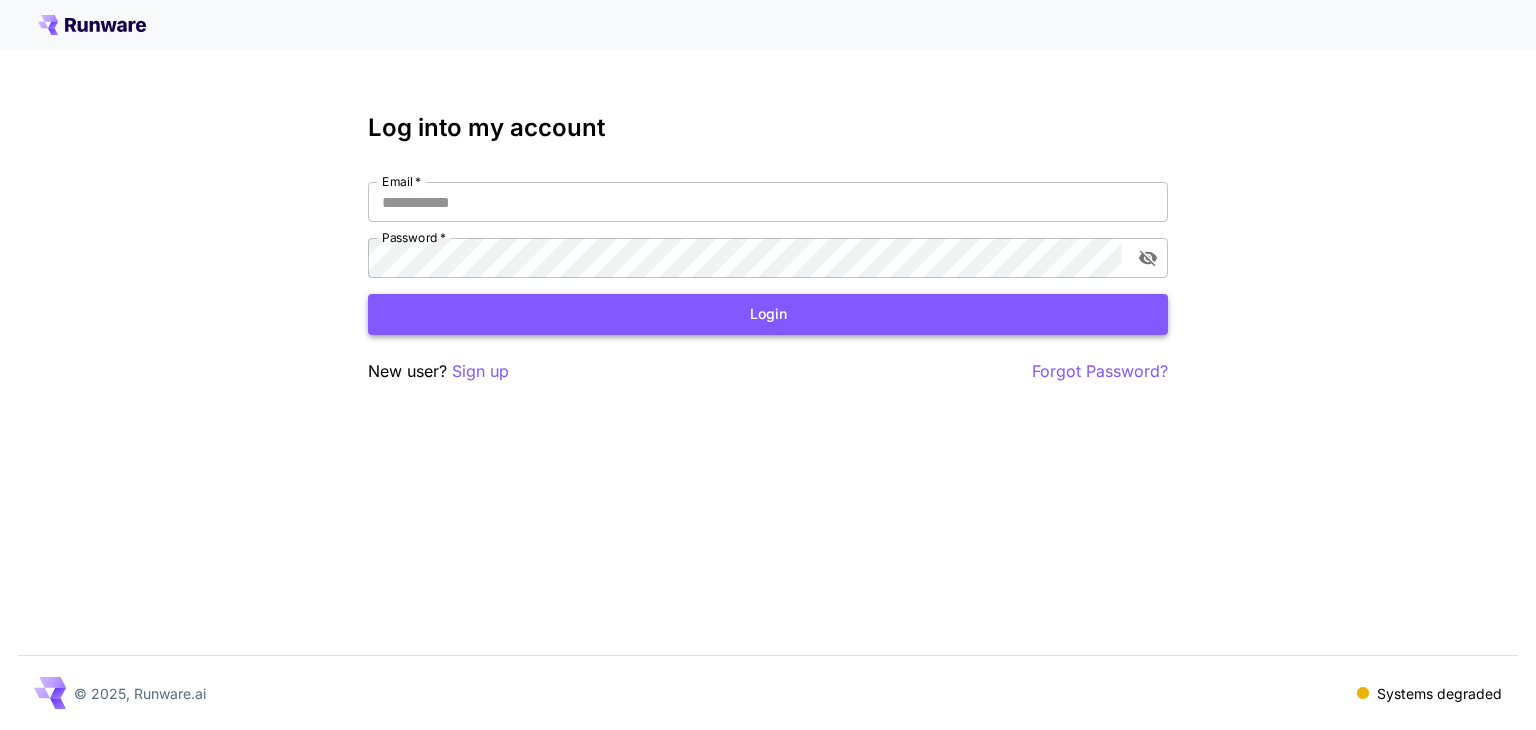 type on "**********" 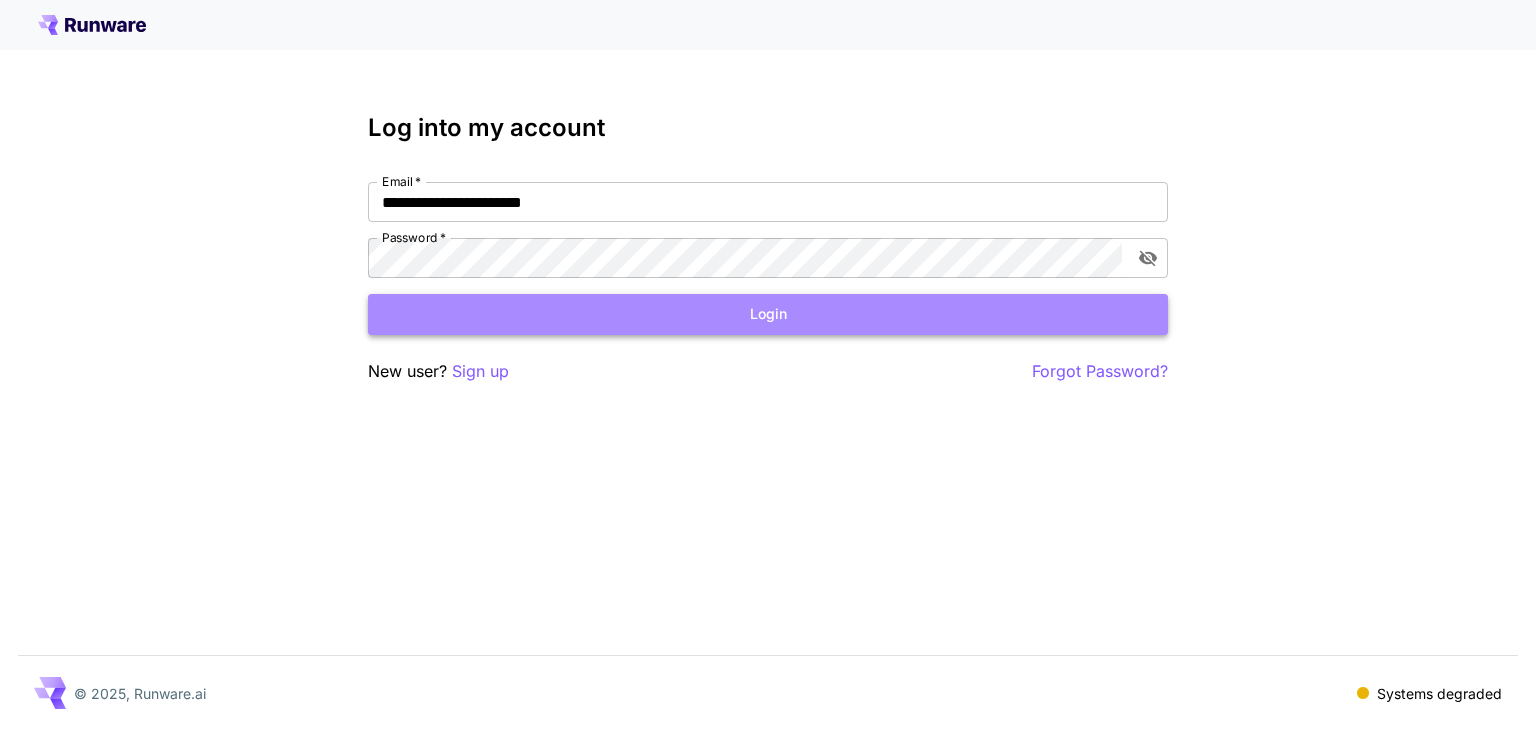 click on "Login" at bounding box center (768, 314) 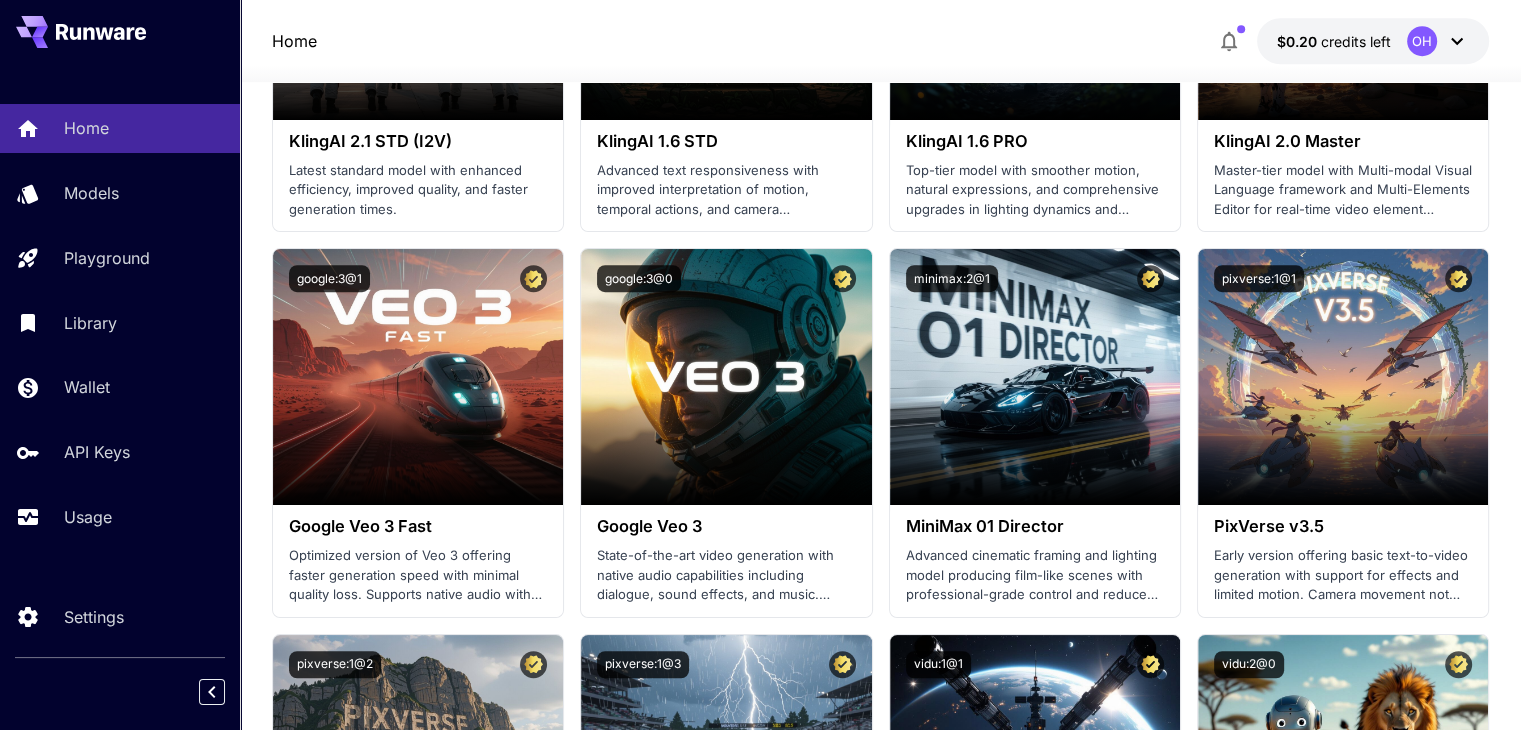 scroll, scrollTop: 1300, scrollLeft: 0, axis: vertical 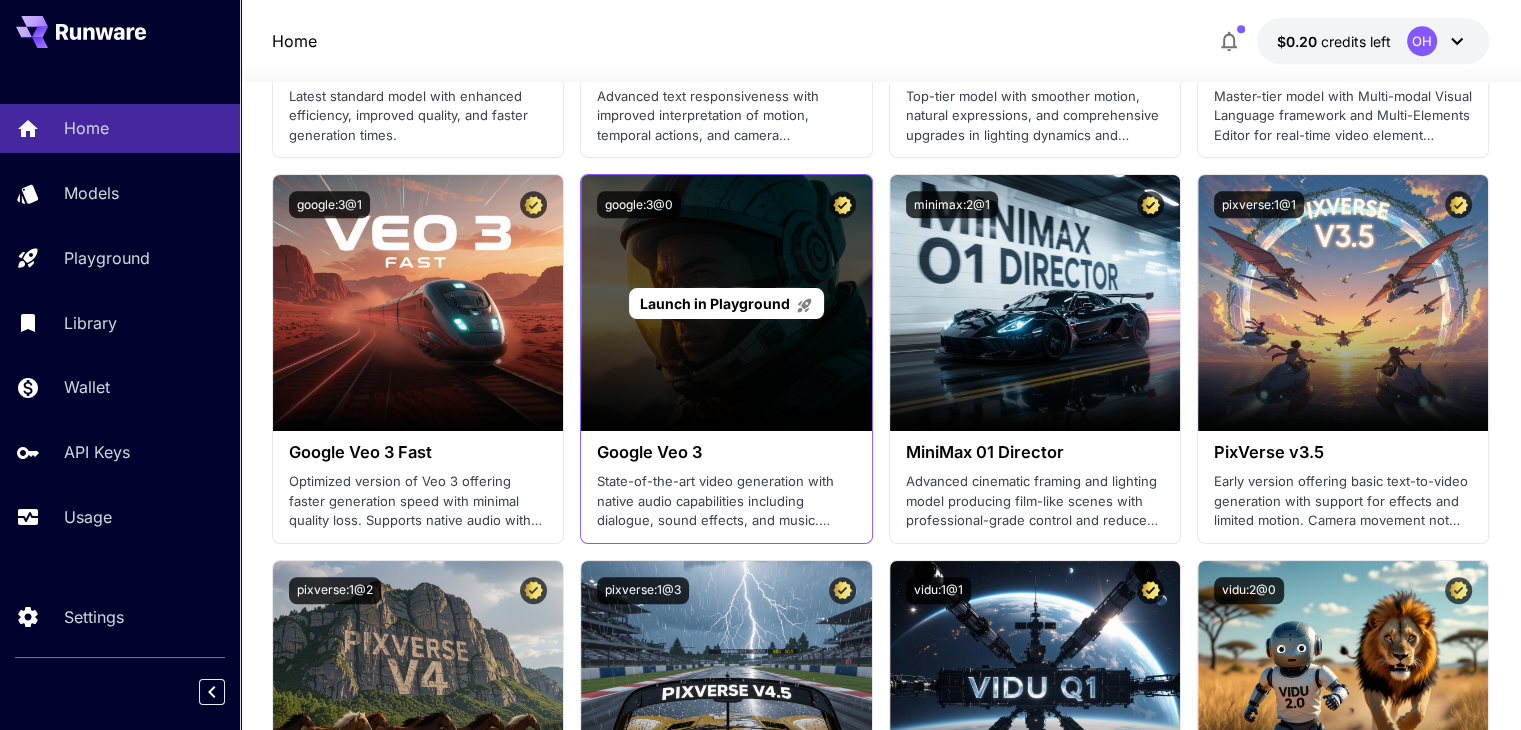 click on "Launch in Playground" at bounding box center [726, 303] 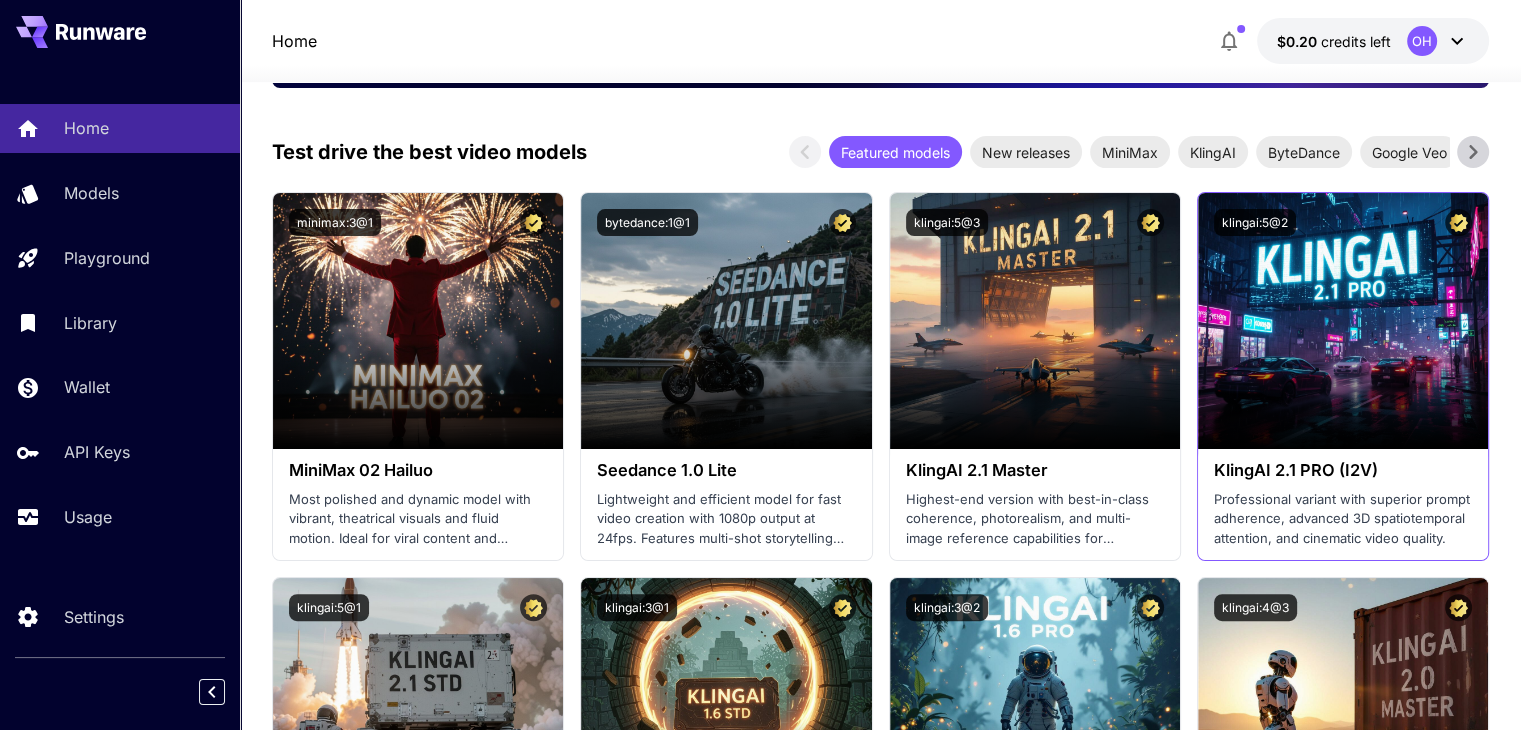 scroll, scrollTop: 500, scrollLeft: 0, axis: vertical 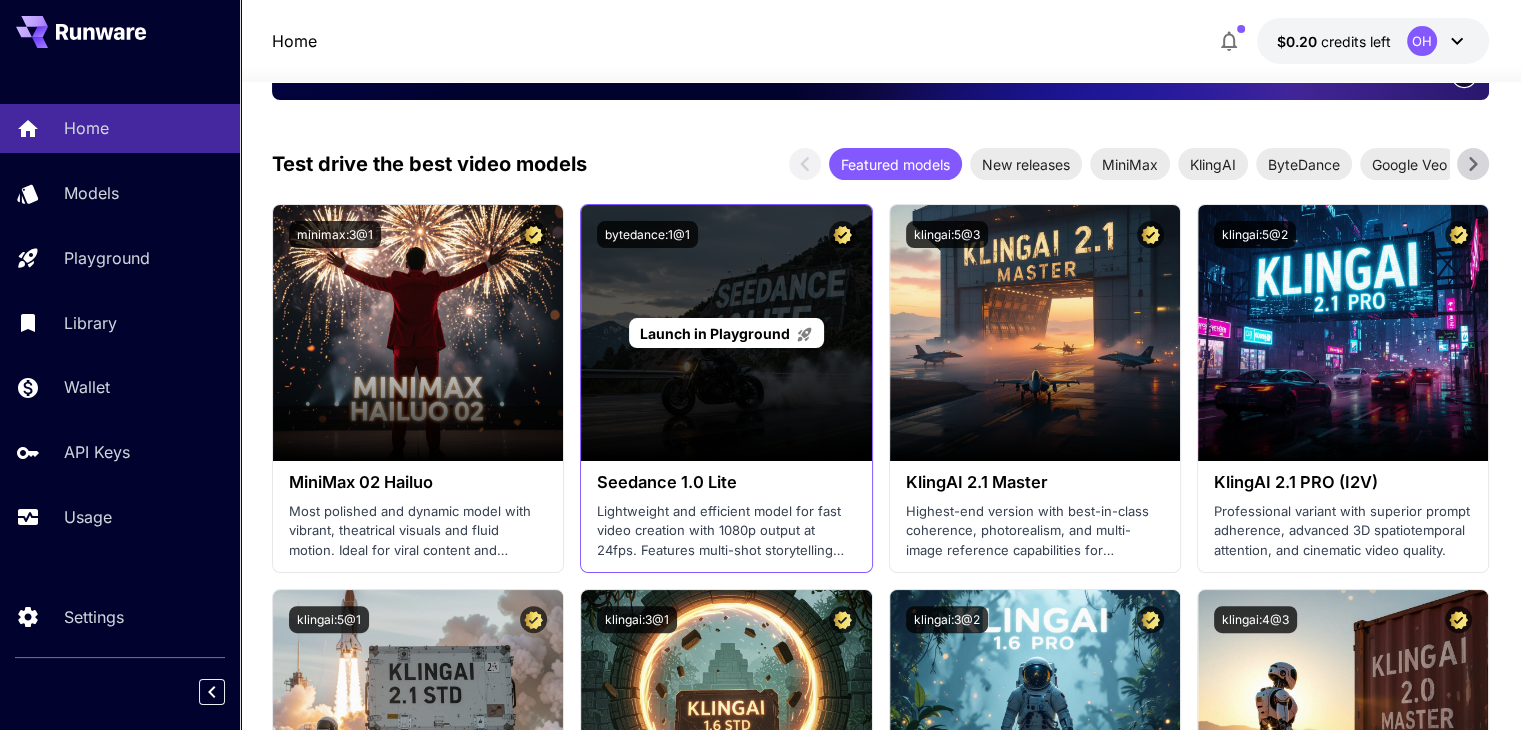 click on "Launch in Playground" at bounding box center [726, 333] 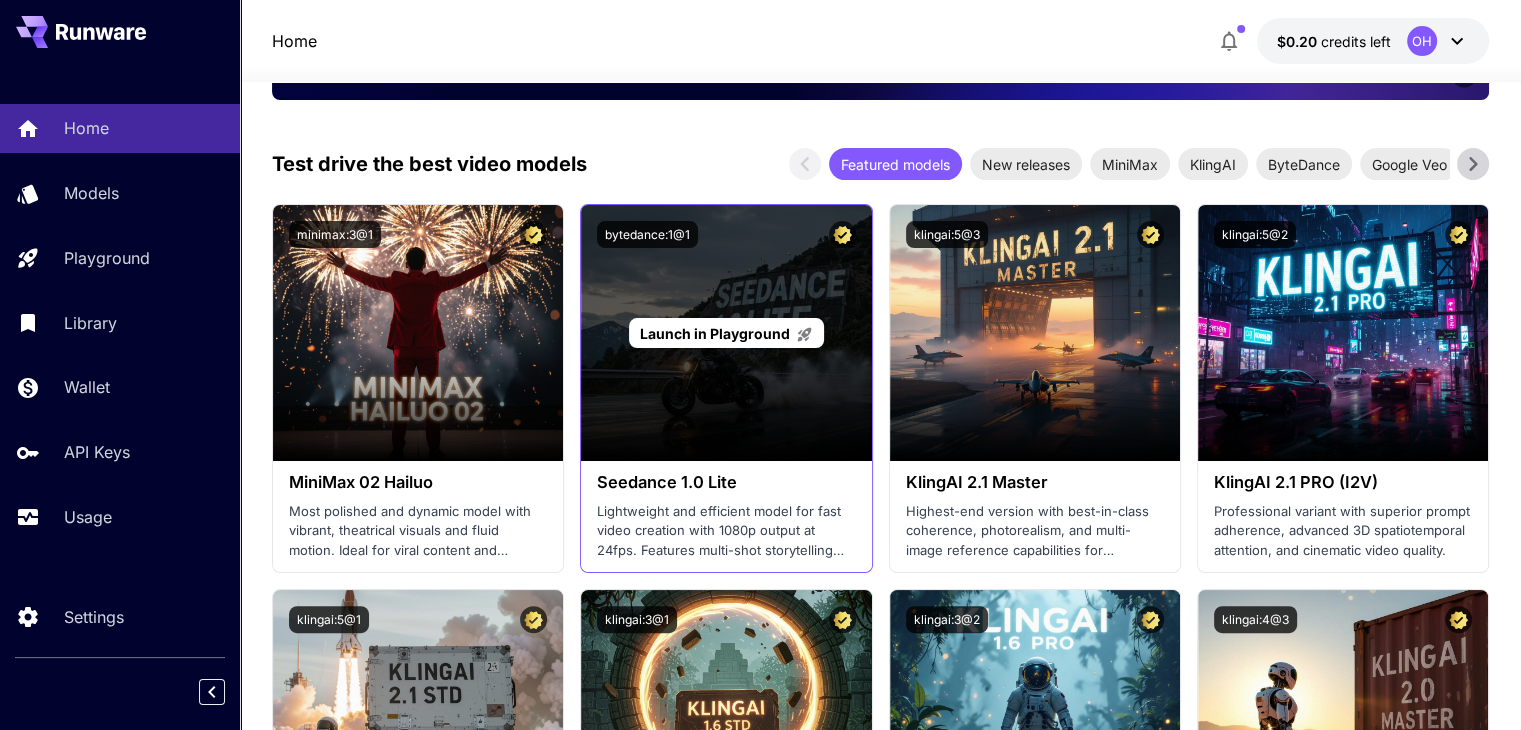 click on "Launch in Playground" at bounding box center [726, 333] 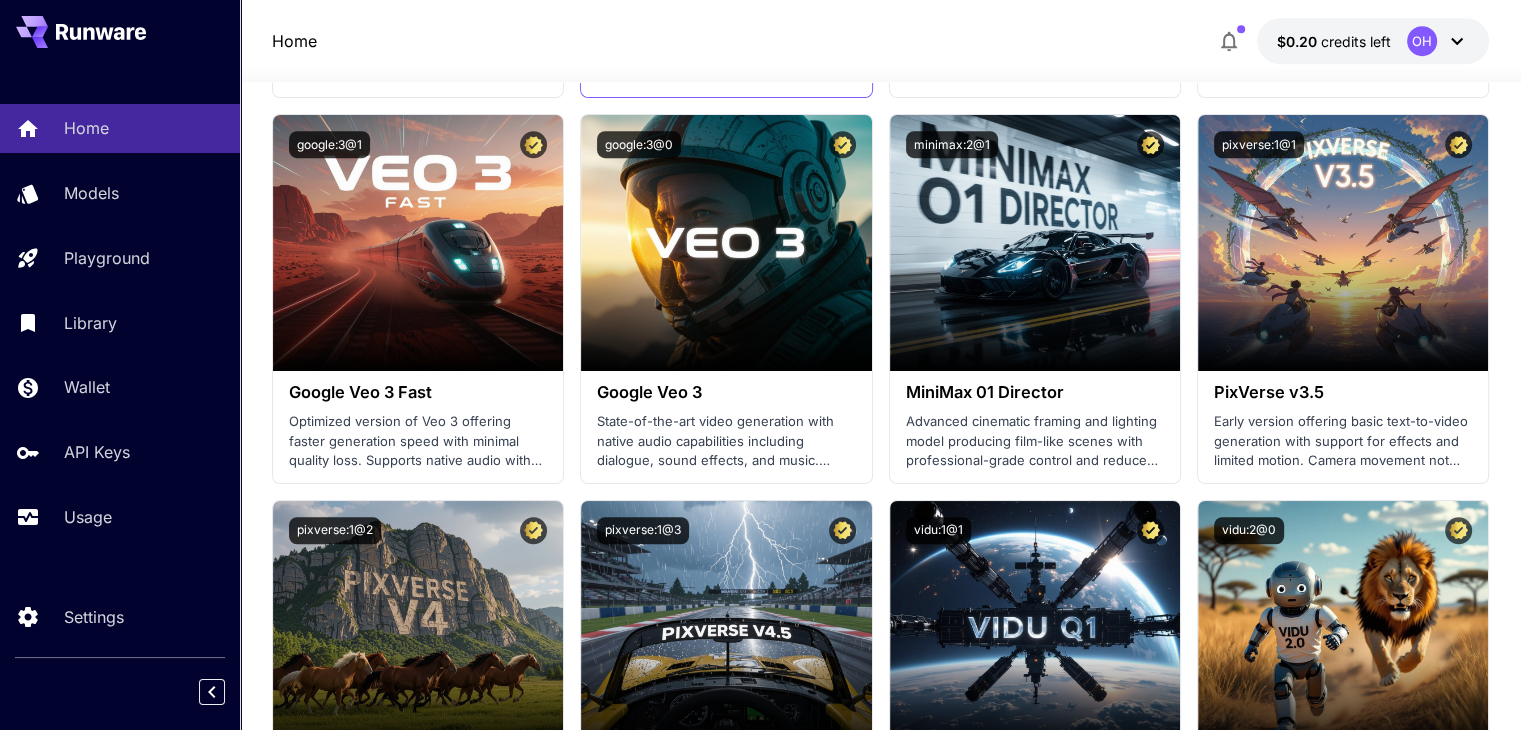 scroll, scrollTop: 1400, scrollLeft: 0, axis: vertical 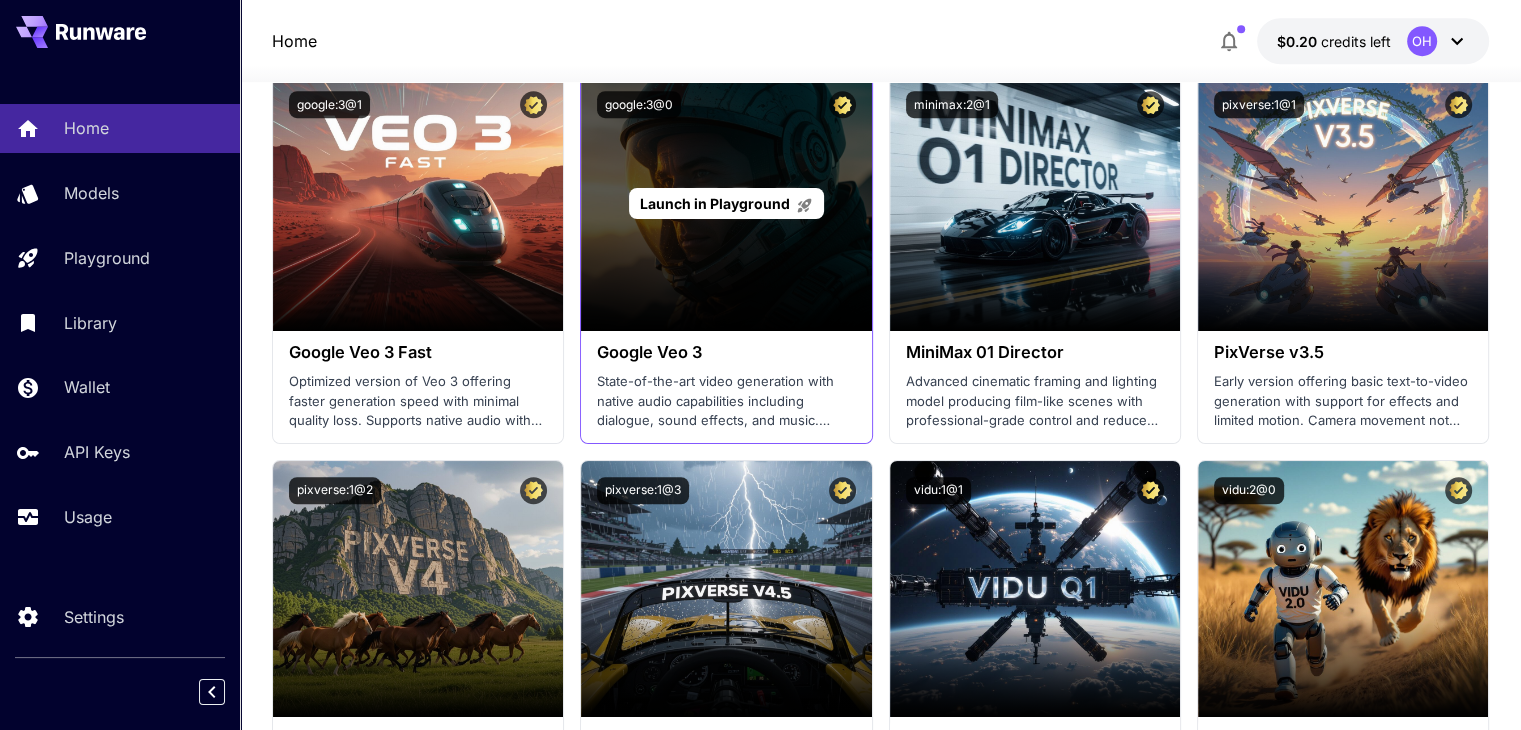click on "Launch in Playground" at bounding box center [726, 203] 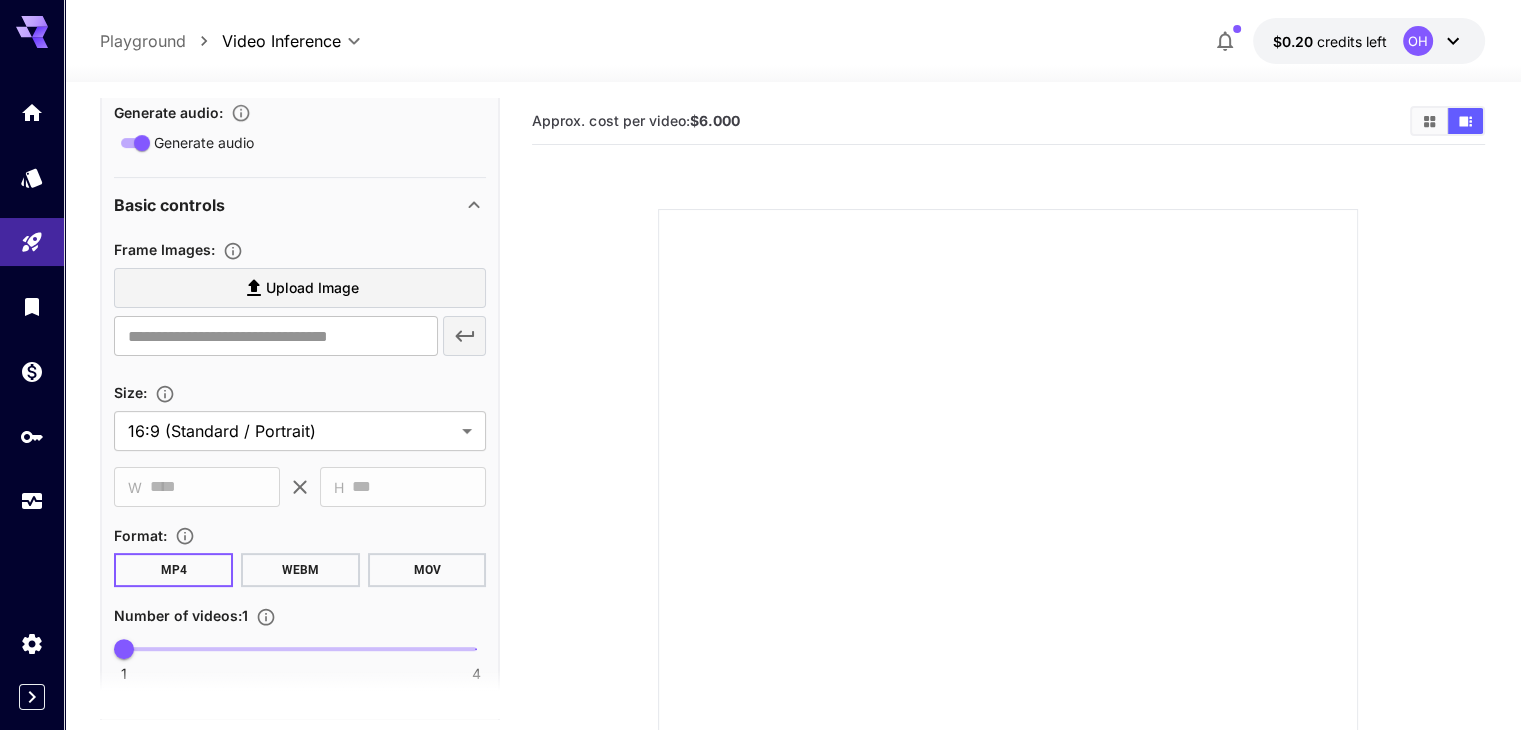 scroll, scrollTop: 0, scrollLeft: 0, axis: both 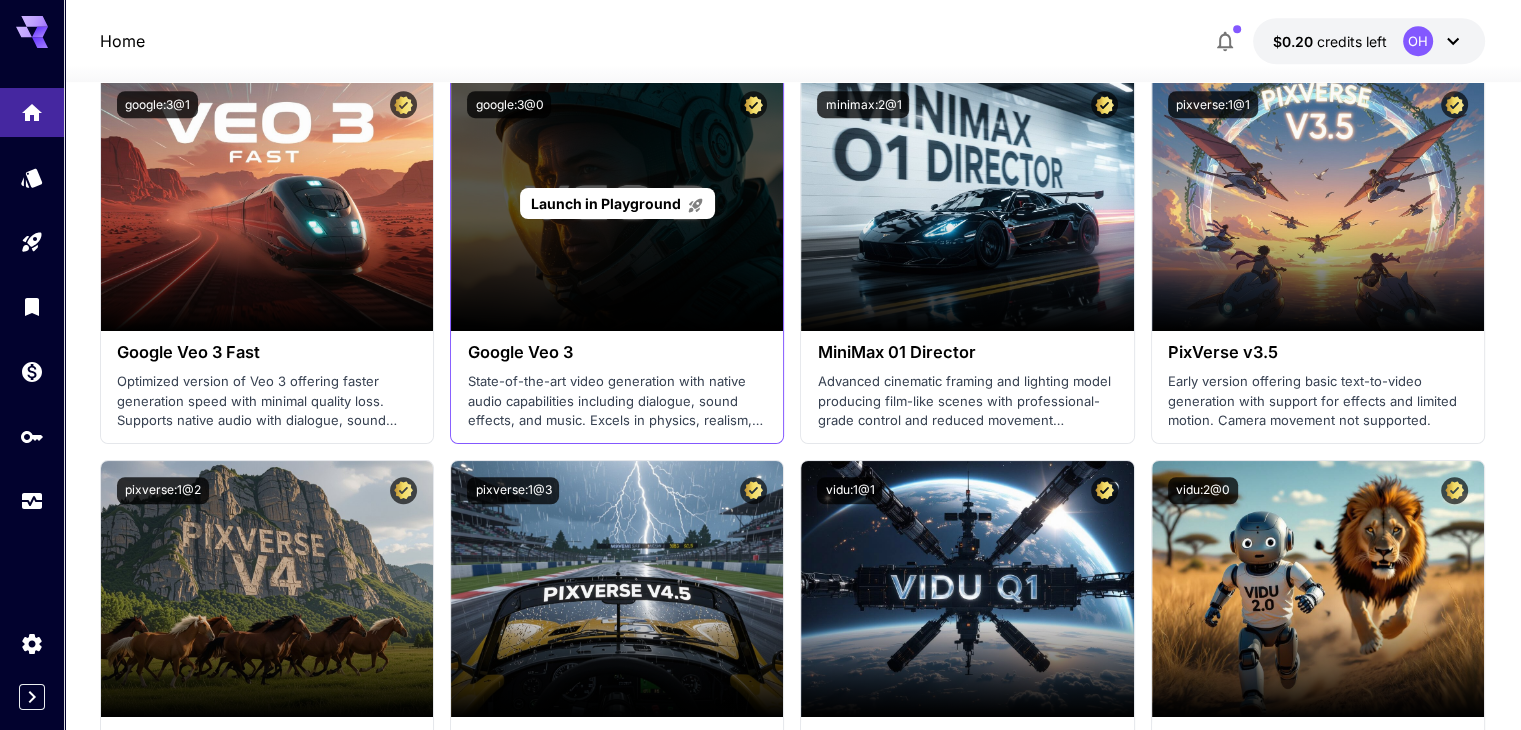 click on "Launch in Playground" at bounding box center (606, 203) 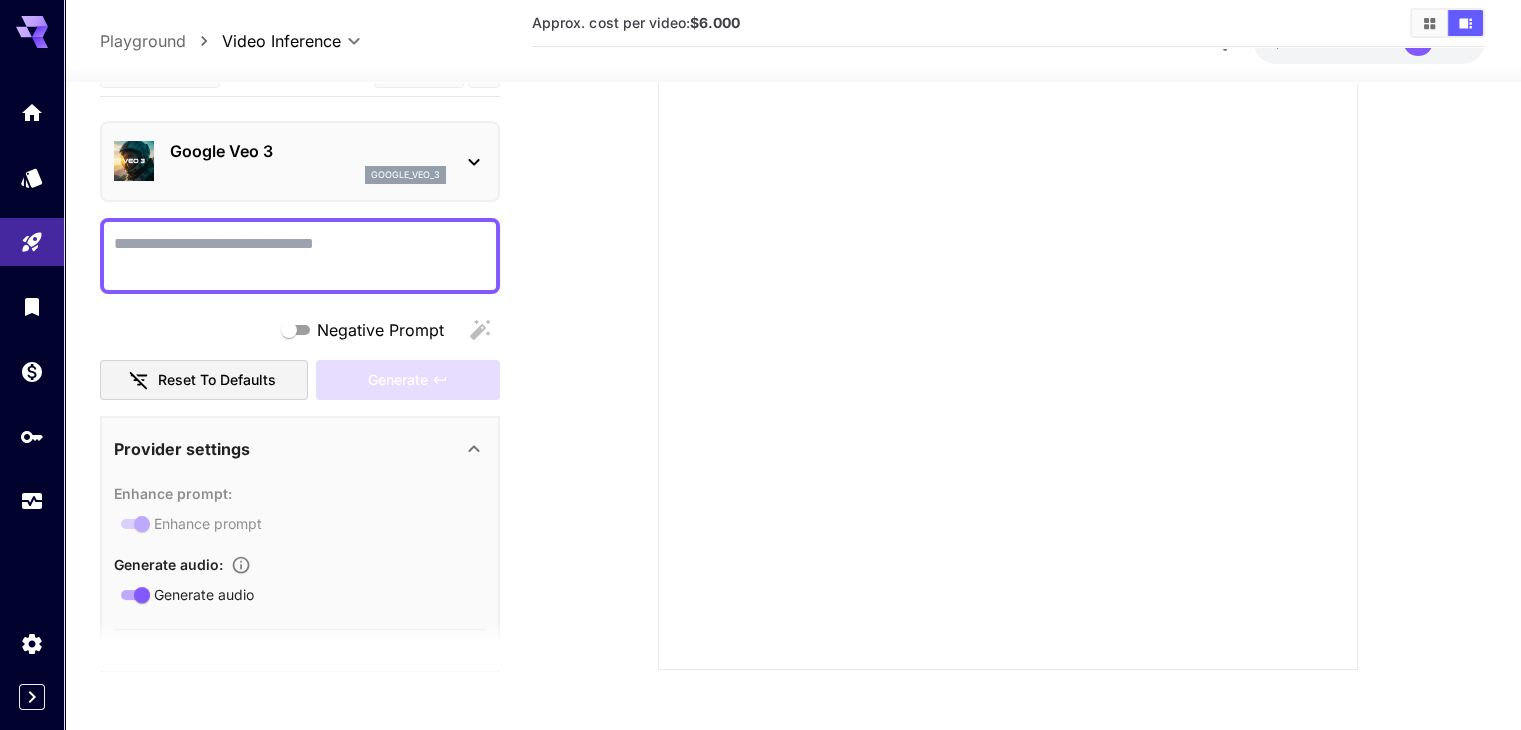 scroll, scrollTop: 239, scrollLeft: 0, axis: vertical 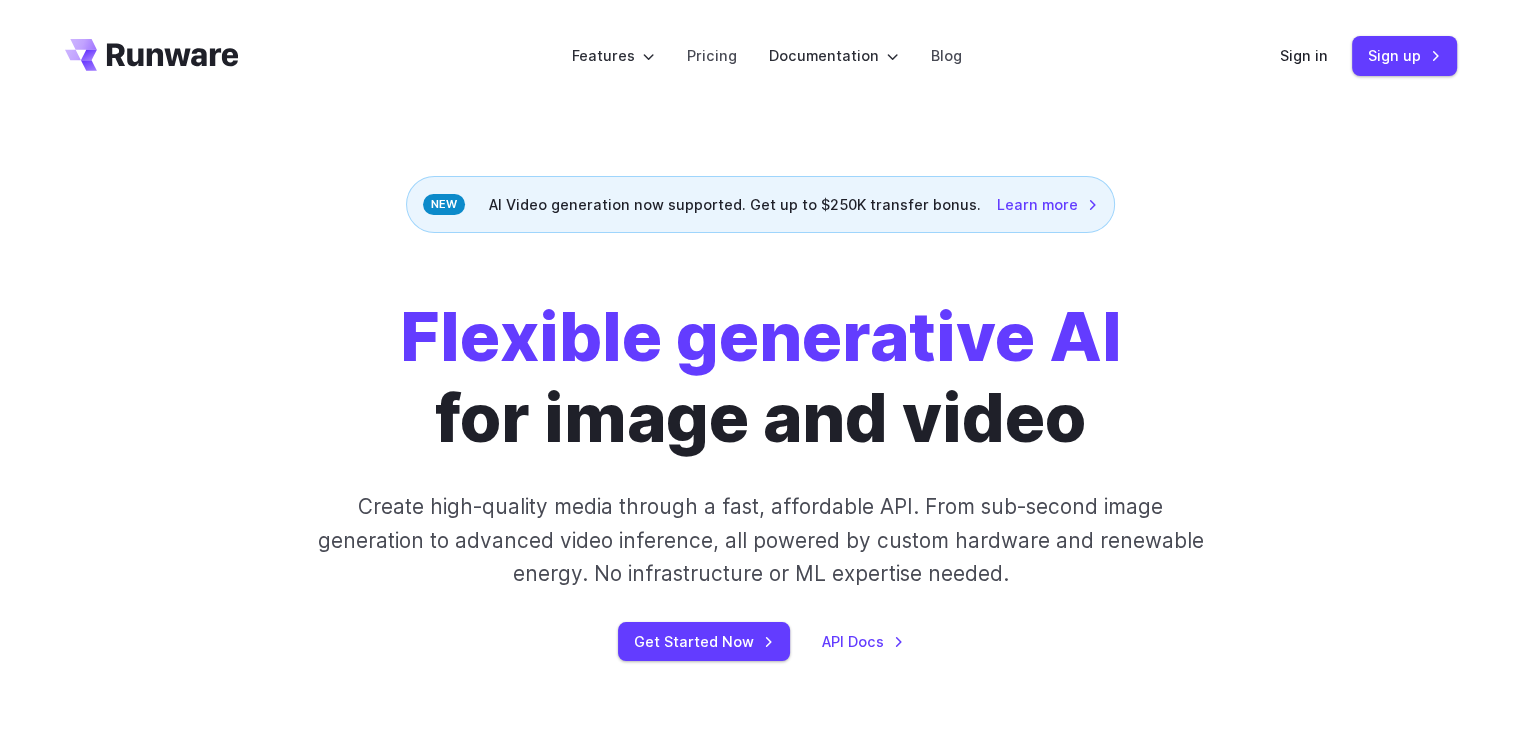 click on "Sign in        Sign up" at bounding box center [1368, 55] 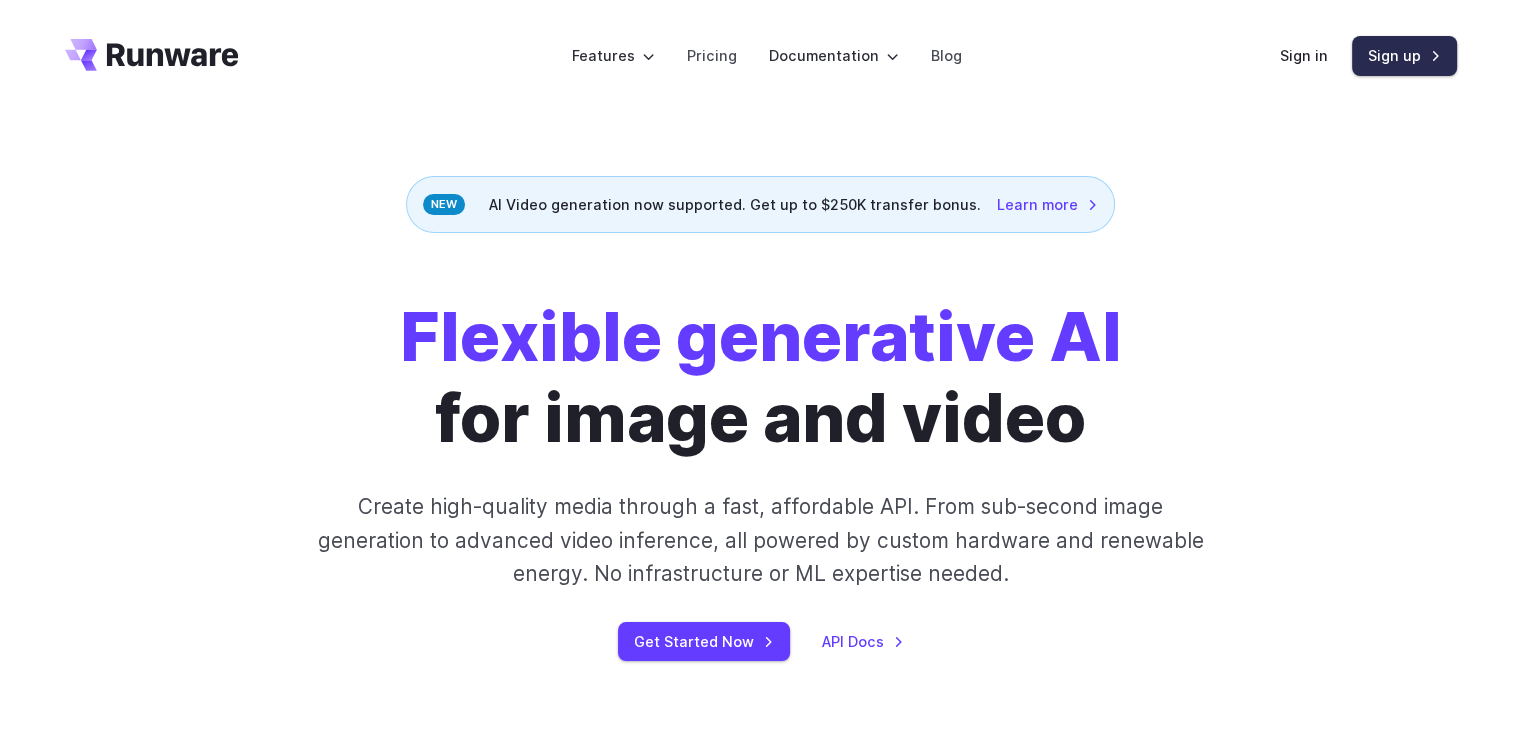 click on "Sign up" at bounding box center [1404, 55] 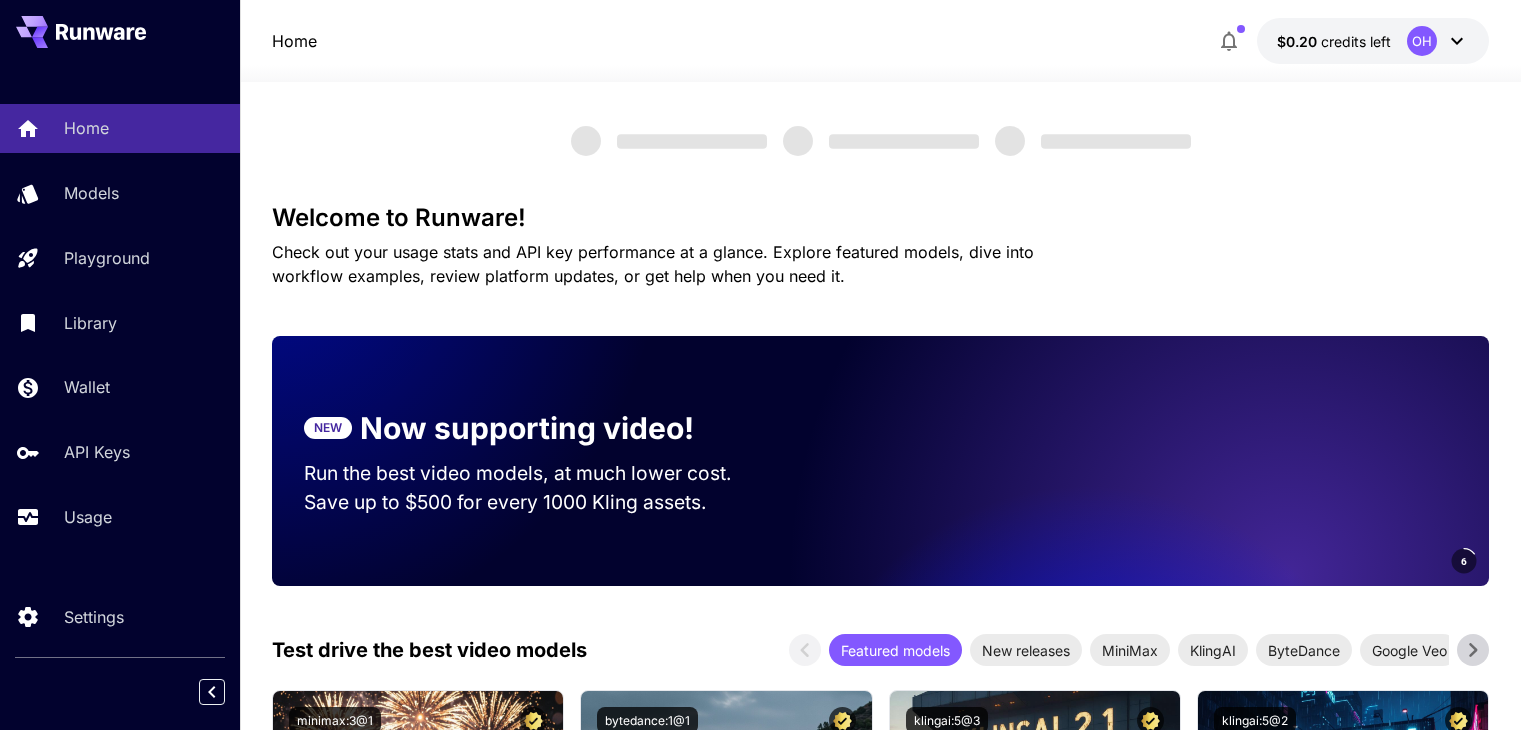 scroll, scrollTop: 0, scrollLeft: 0, axis: both 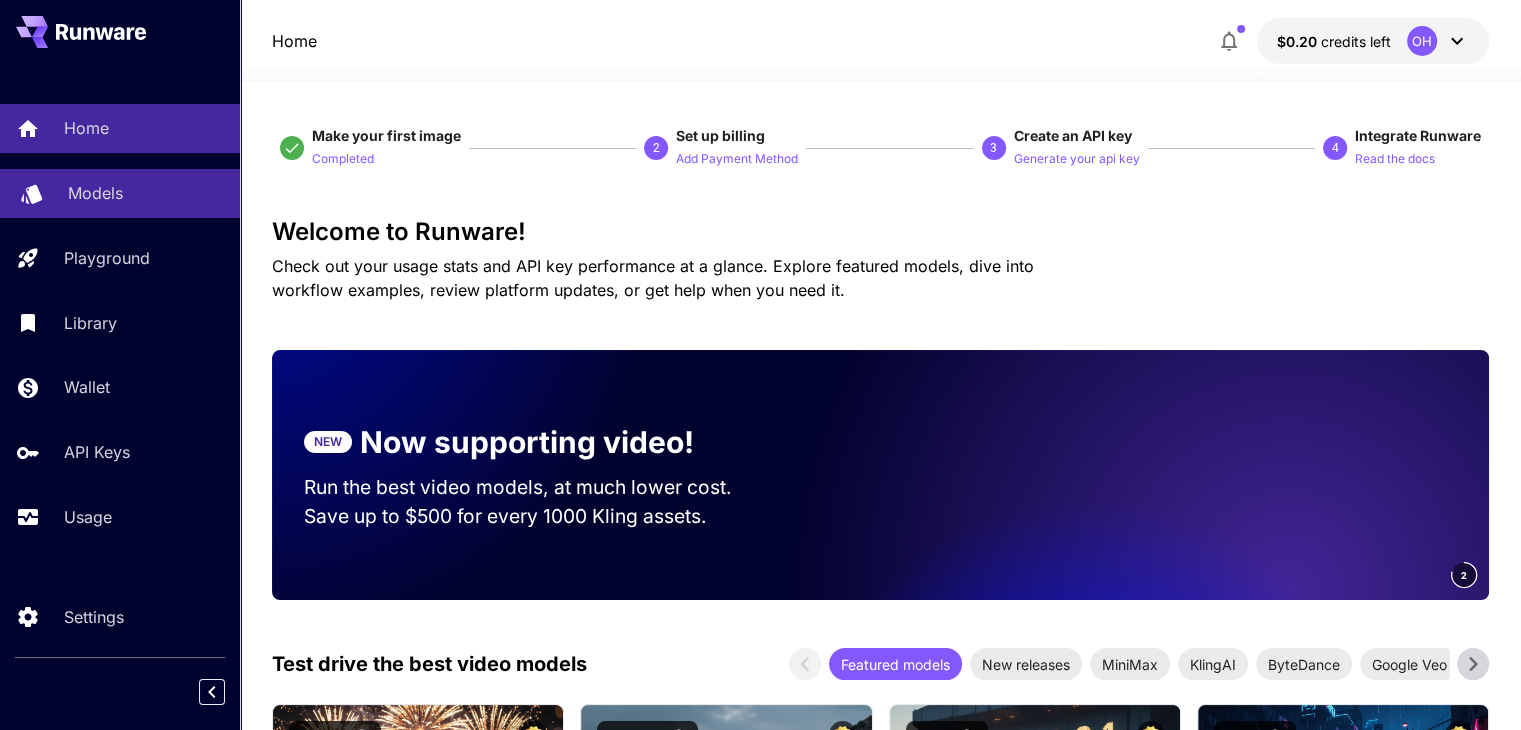 click on "Models" at bounding box center (95, 193) 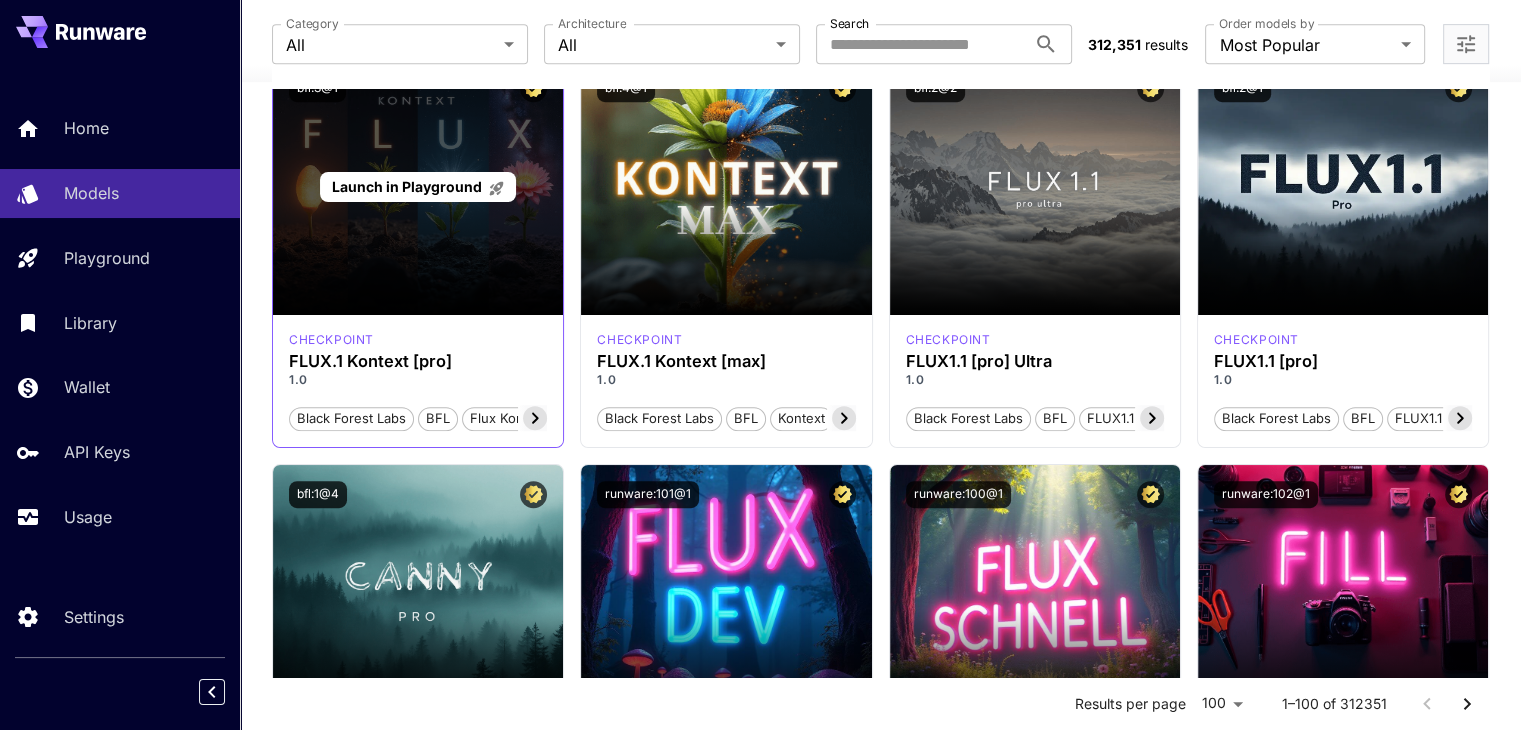 scroll, scrollTop: 1000, scrollLeft: 0, axis: vertical 